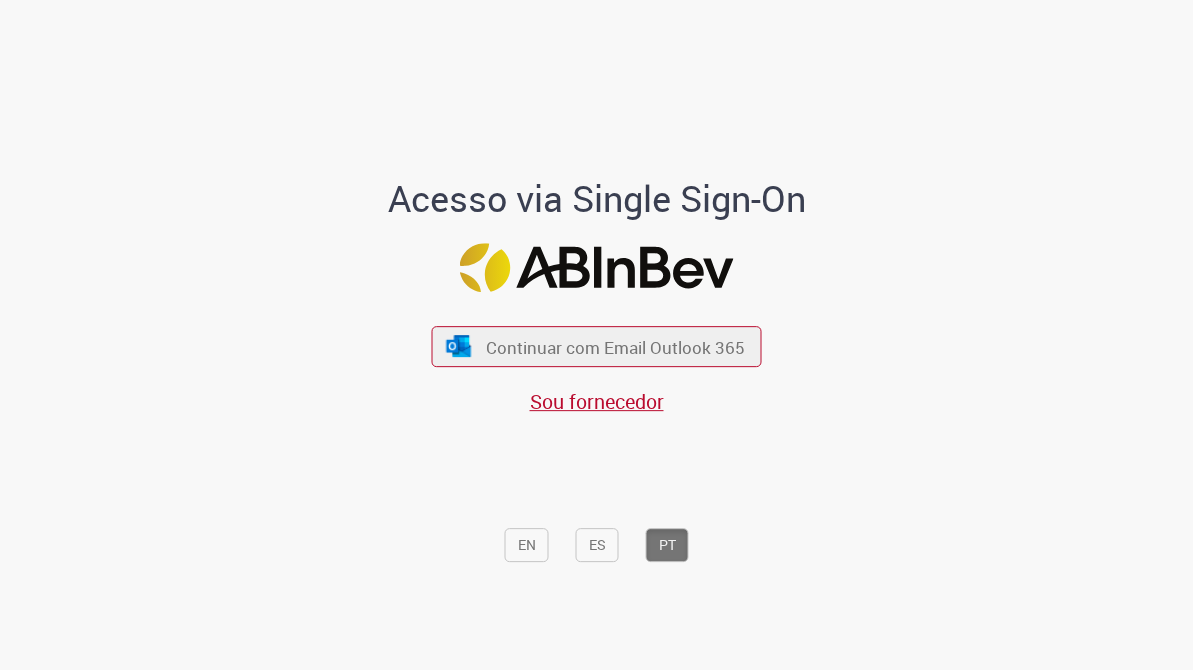 scroll, scrollTop: 0, scrollLeft: 0, axis: both 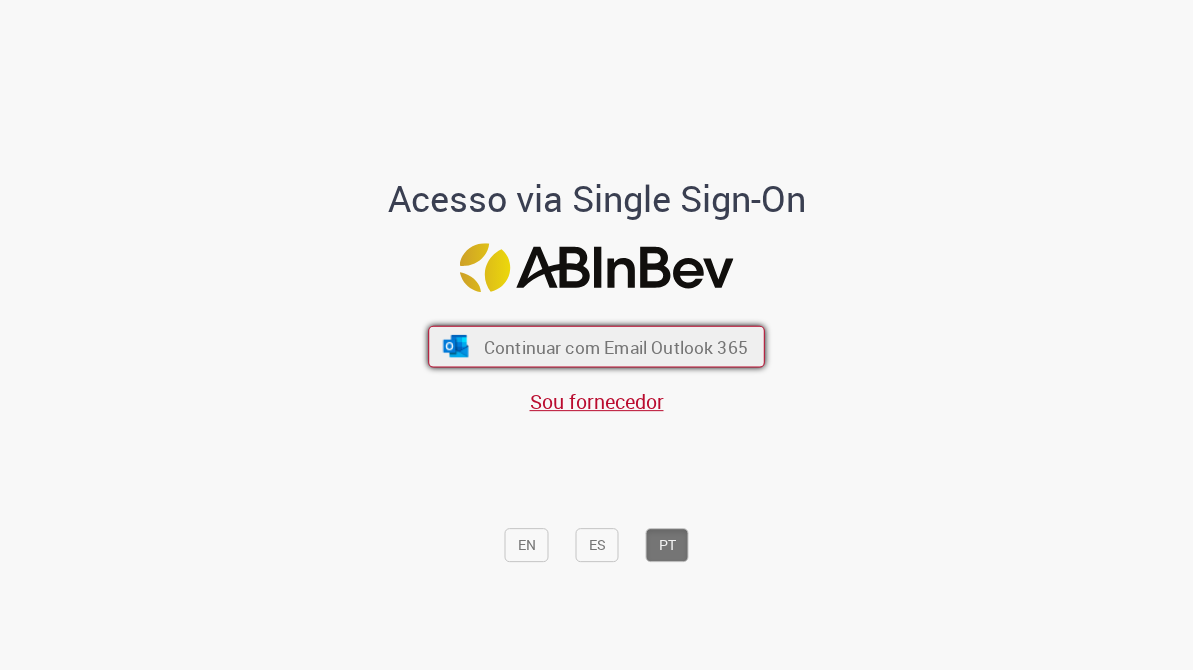 click on "Continuar com Email Outlook 365" at bounding box center (616, 346) 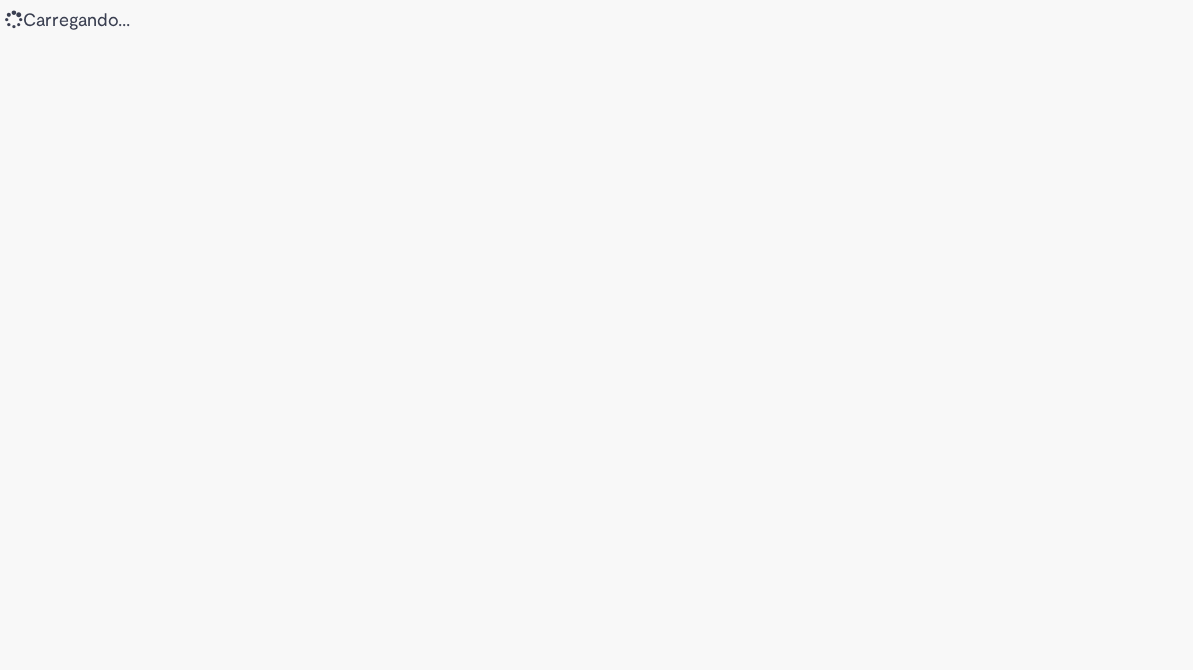 scroll, scrollTop: 0, scrollLeft: 0, axis: both 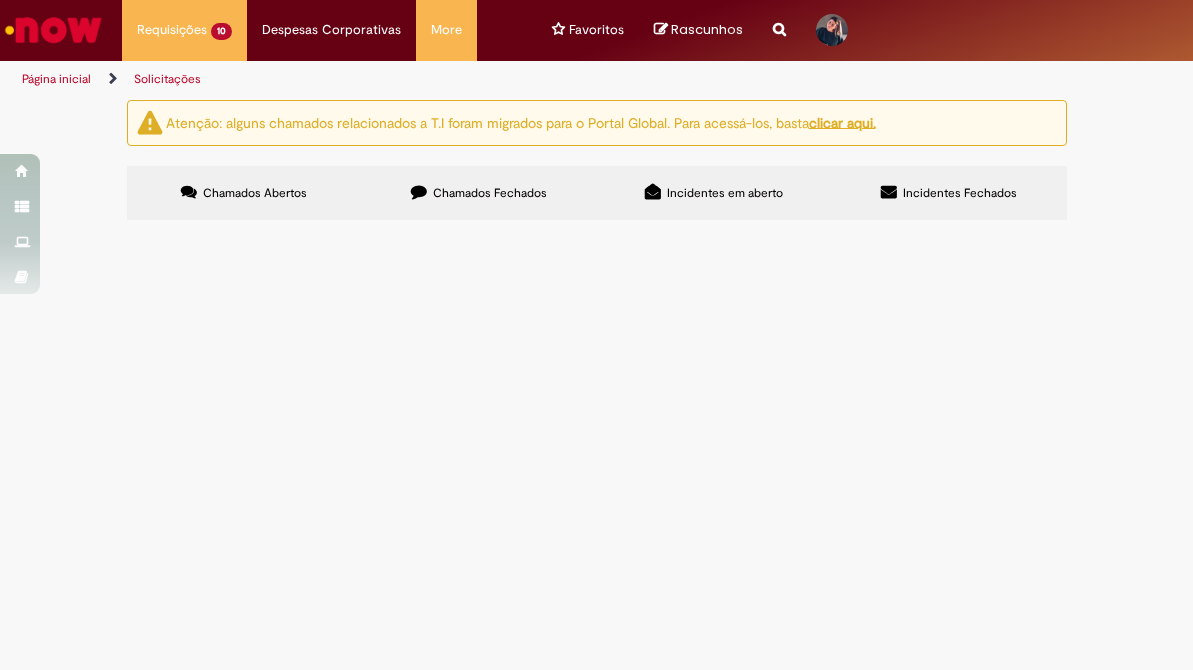 click on "Chamados Fechados" at bounding box center (479, 193) 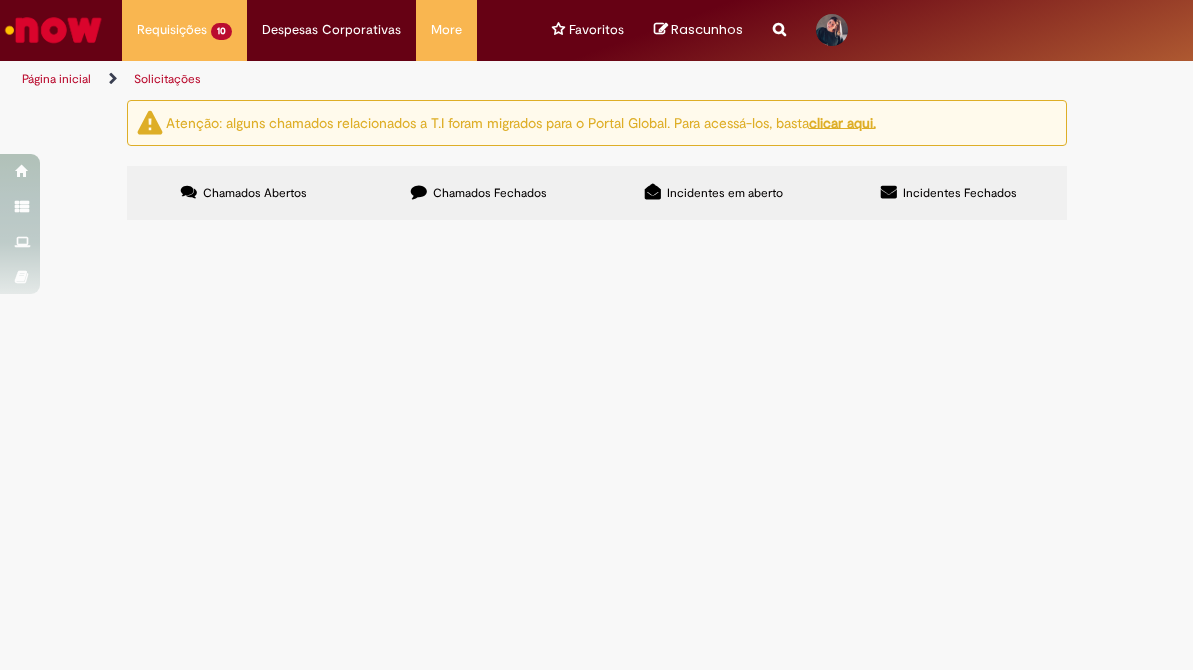 click at bounding box center (0, 0) 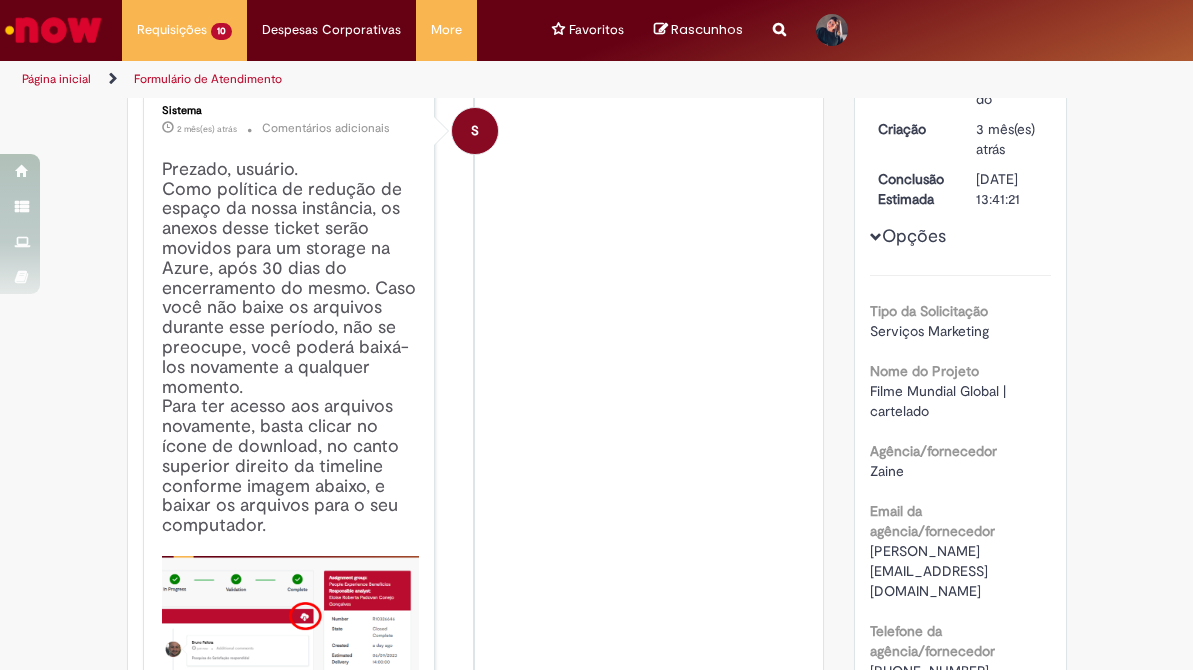 scroll, scrollTop: 0, scrollLeft: 0, axis: both 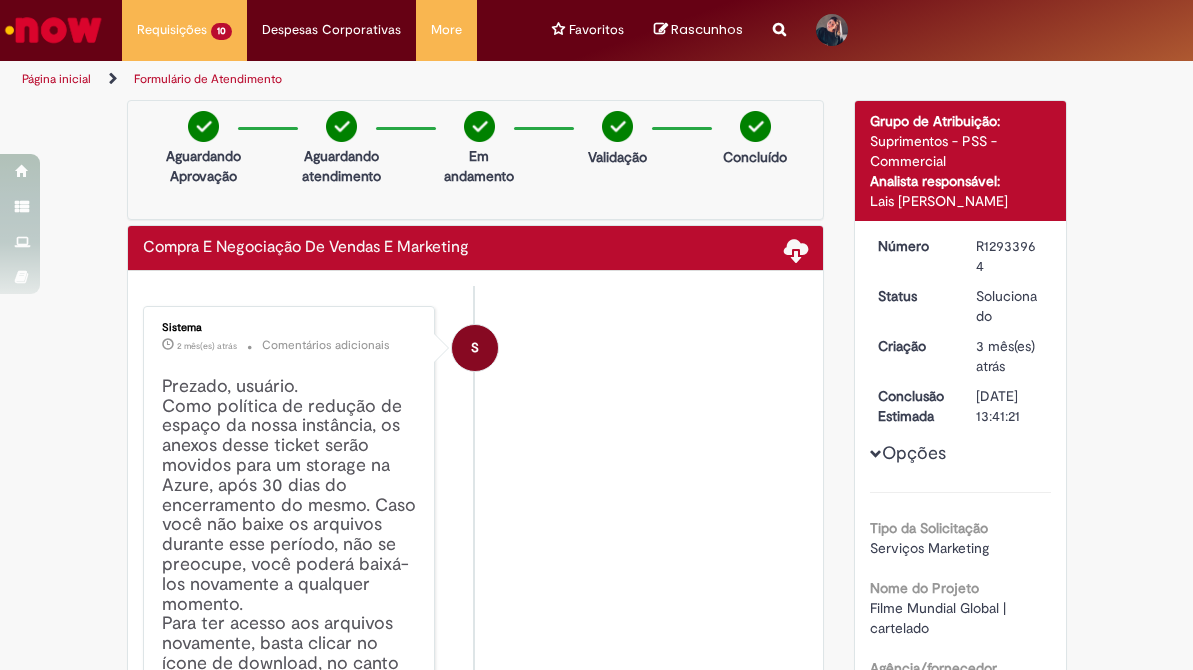 click on "S
Sistema
2 mês(es) atrás 2 meses atrás     Comentários adicionais
Prezado, usuário. Como política de redução de espaço da nossa instância, os anexos desse ticket serão movidos para um storage na Azure, após 30 dias do encerramento do mesmo. Caso você não baixe os arquivos durante esse período, não se preocupe, você poderá baixá-los novamente a qualquer momento. Para ter acesso aos arquivos novamente, basta clicar no ícone de download, no canto superior direito da timeline conforme imagem abaixo, e baixar os arquivos para o seu computador. Obs.: Para baixar o arquivo você precisa estar conectado na VPN ou [GEOGRAPHIC_DATA]" at bounding box center [476, 661] 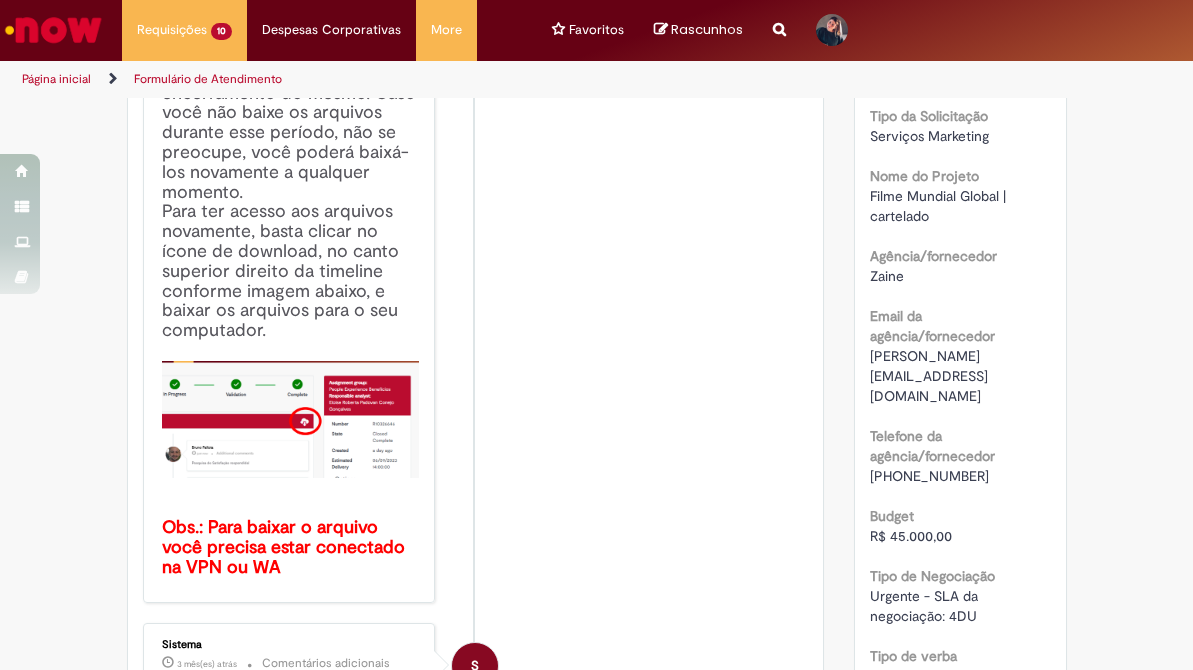 scroll, scrollTop: 414, scrollLeft: 0, axis: vertical 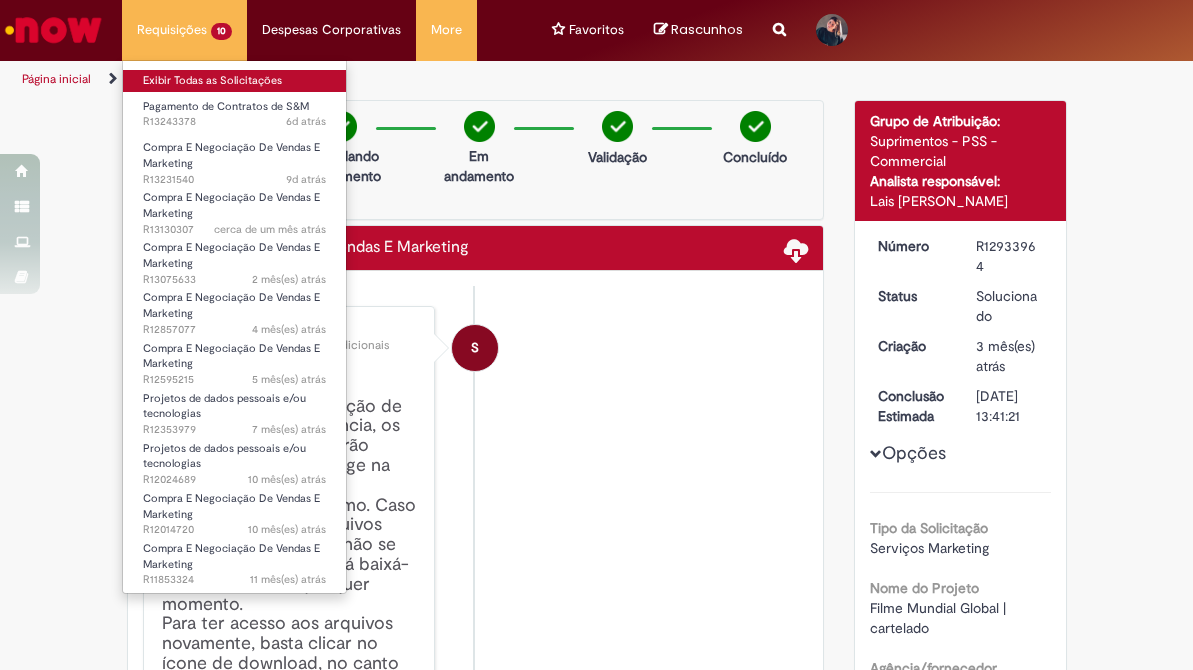 click on "Exibir Todas as Solicitações" at bounding box center (234, 81) 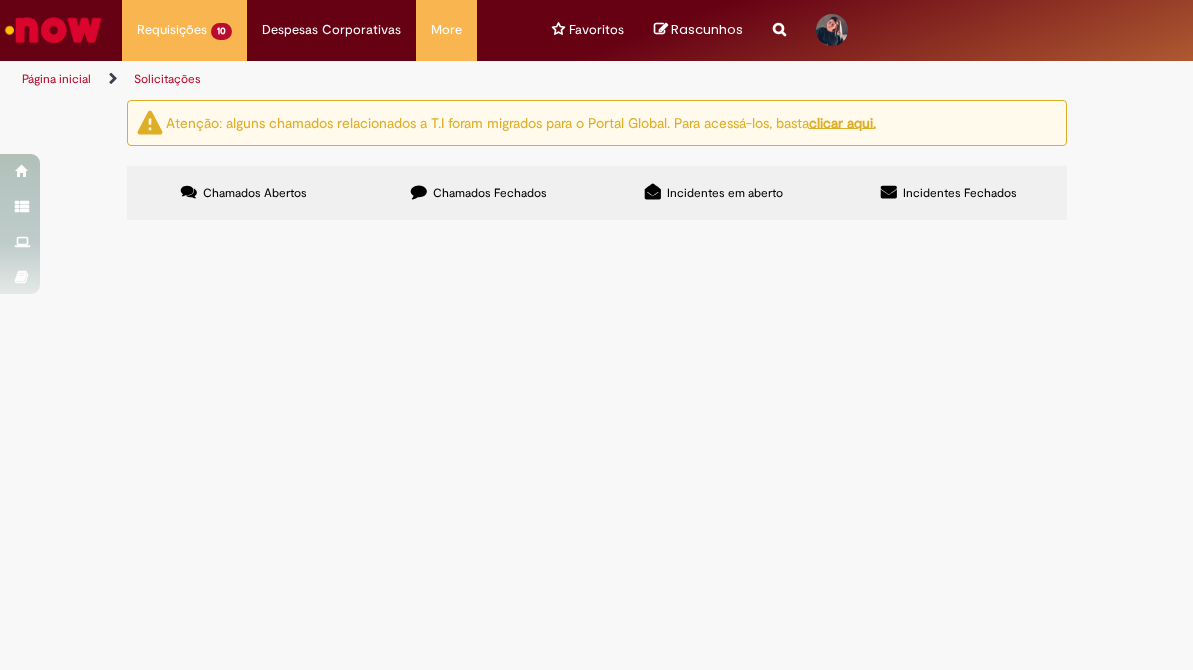click on "Chamados Fechados" at bounding box center (479, 193) 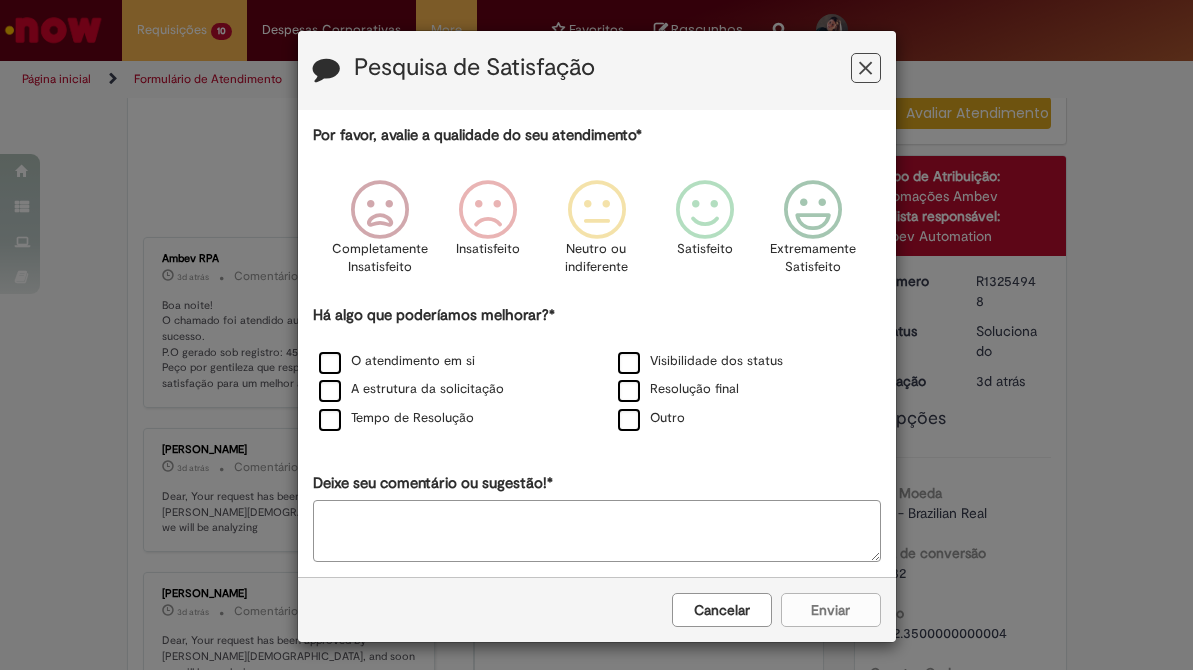 scroll, scrollTop: 0, scrollLeft: 0, axis: both 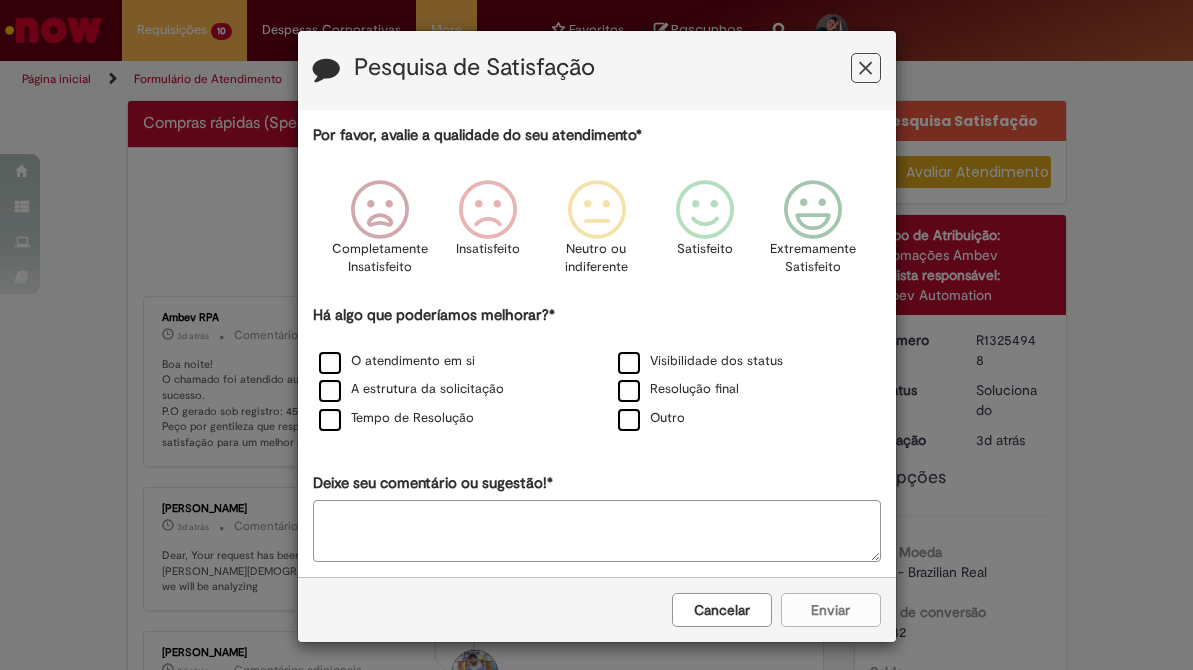 click at bounding box center [865, 68] 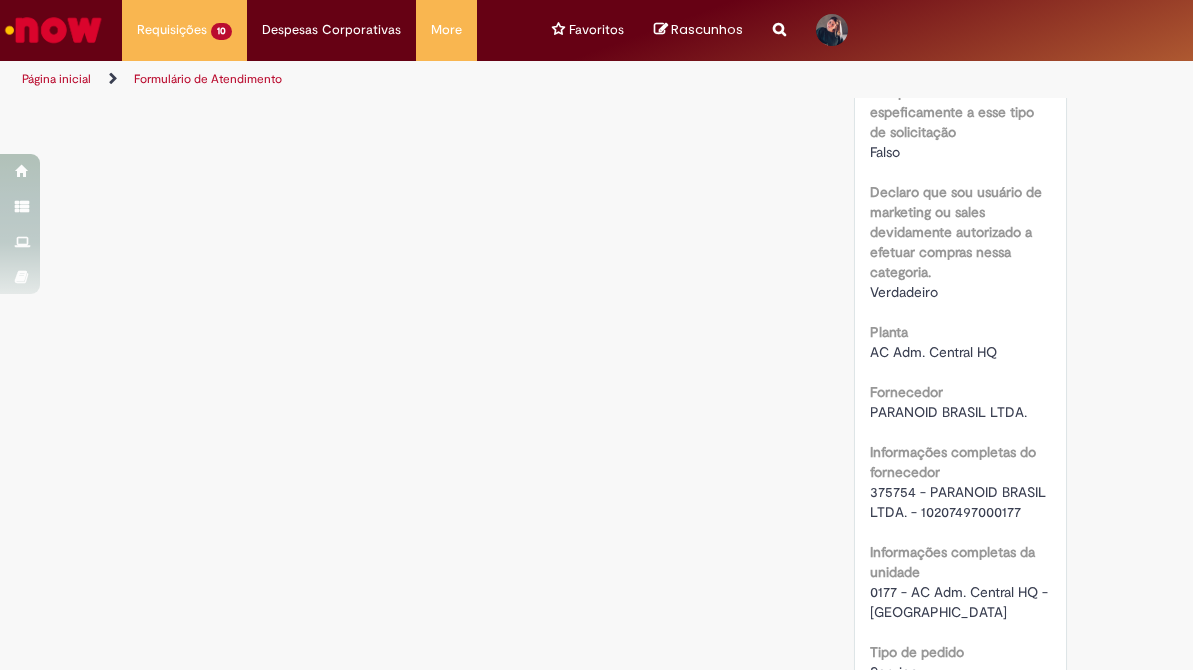 scroll, scrollTop: 1621, scrollLeft: 0, axis: vertical 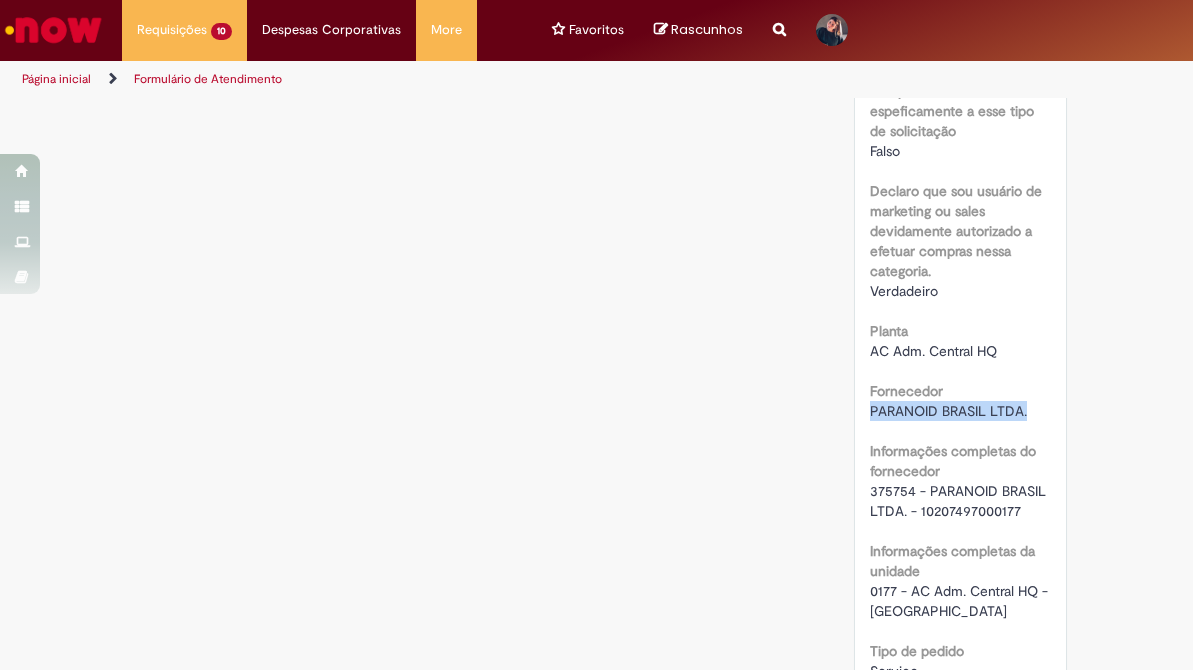 drag, startPoint x: 870, startPoint y: 391, endPoint x: 1031, endPoint y: 386, distance: 161.07762 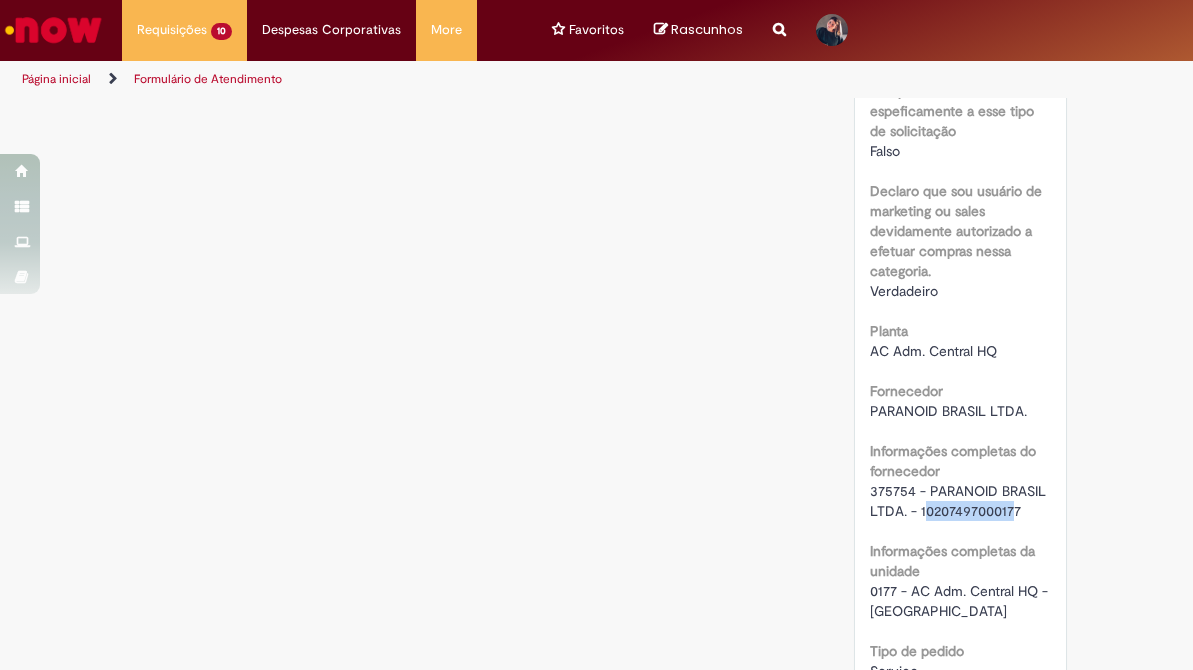 drag, startPoint x: 922, startPoint y: 490, endPoint x: 1011, endPoint y: 493, distance: 89.050545 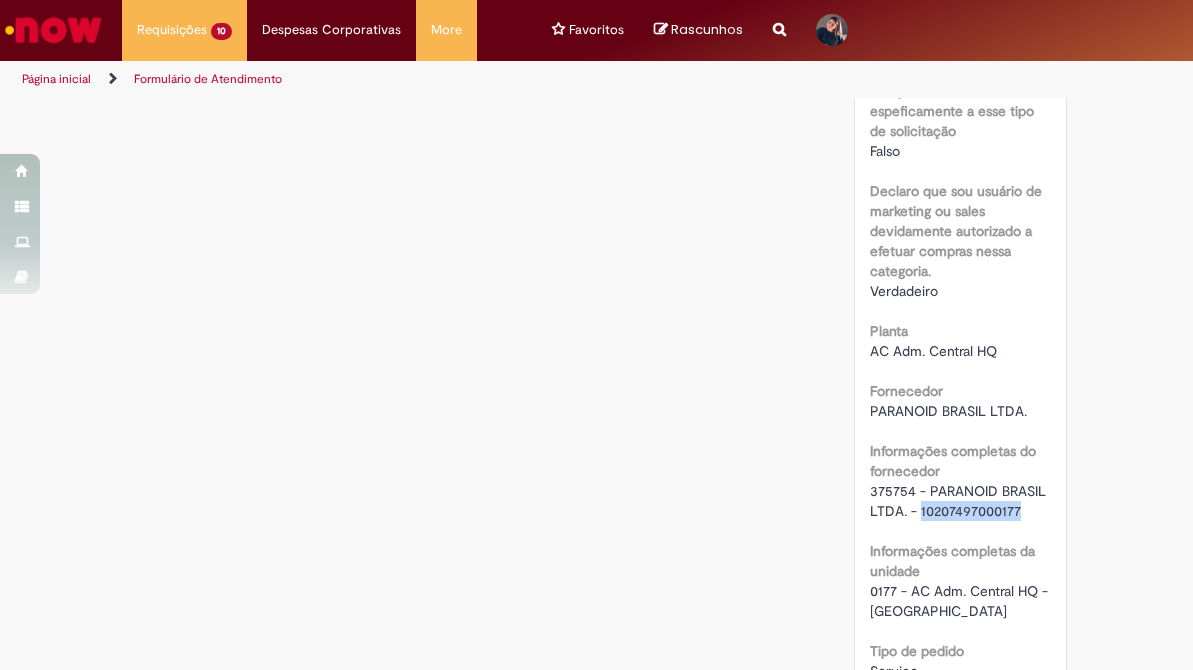 drag, startPoint x: 920, startPoint y: 490, endPoint x: 1040, endPoint y: 490, distance: 120 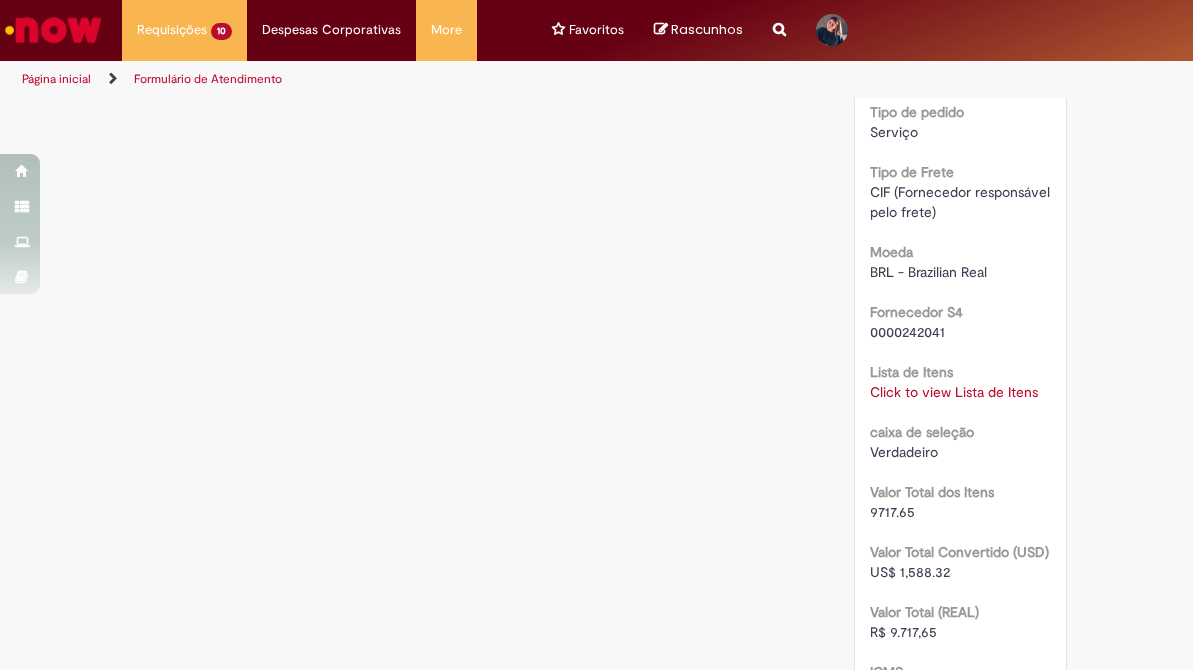 scroll, scrollTop: 2161, scrollLeft: 0, axis: vertical 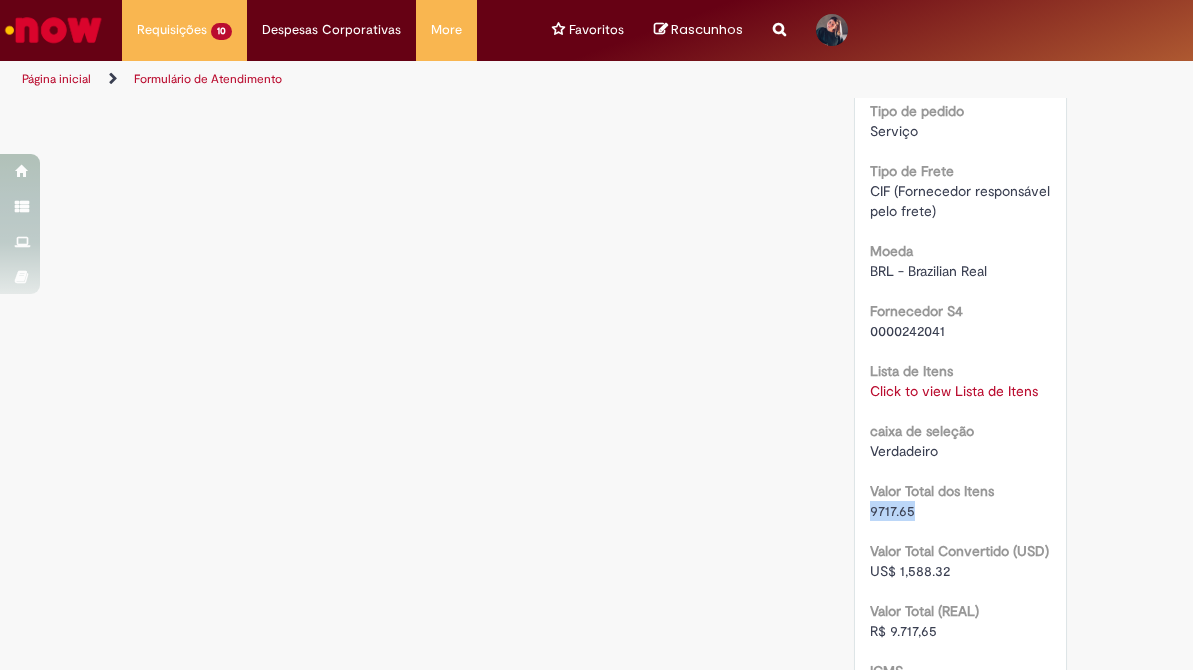 drag, startPoint x: 924, startPoint y: 493, endPoint x: 854, endPoint y: 493, distance: 70 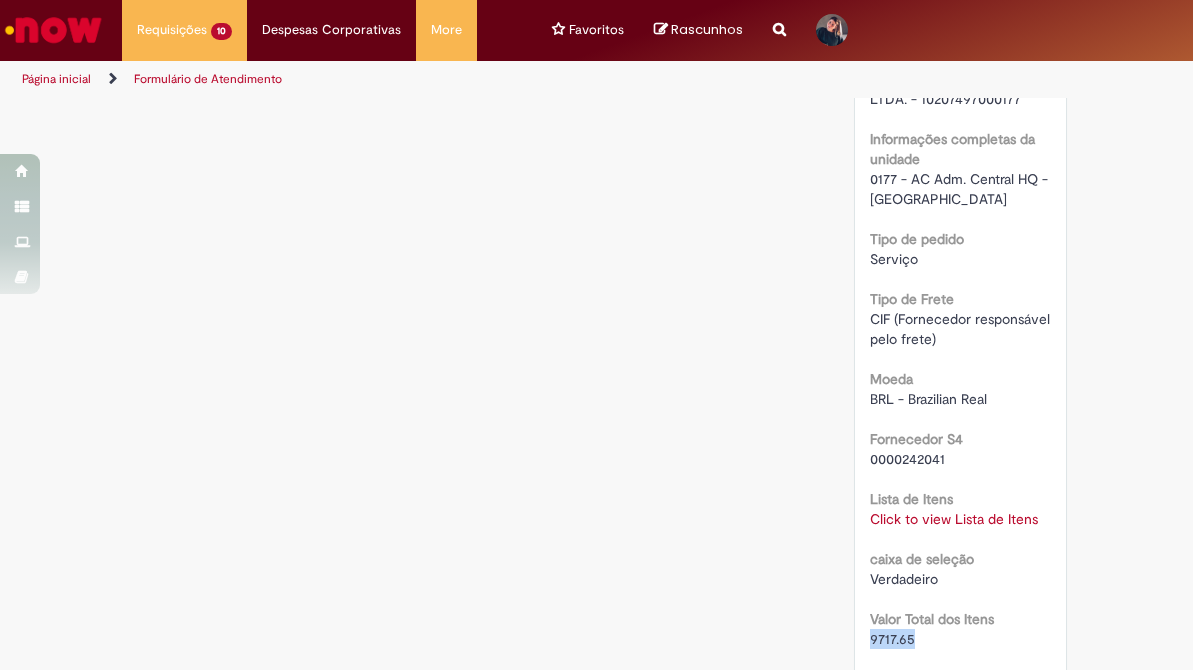 click on "Verificar Código de Barras
Aguardando Aprovação
Aguardando atendimento
Em andamento
Validação
Concluído
Compras rápidas (Speed Buy)
Enviar
[PERSON_NAME]
3d atrás 3 dias atrás     Comentários adicionais
Solução Proposta aceita.
AR" at bounding box center (597, -133) 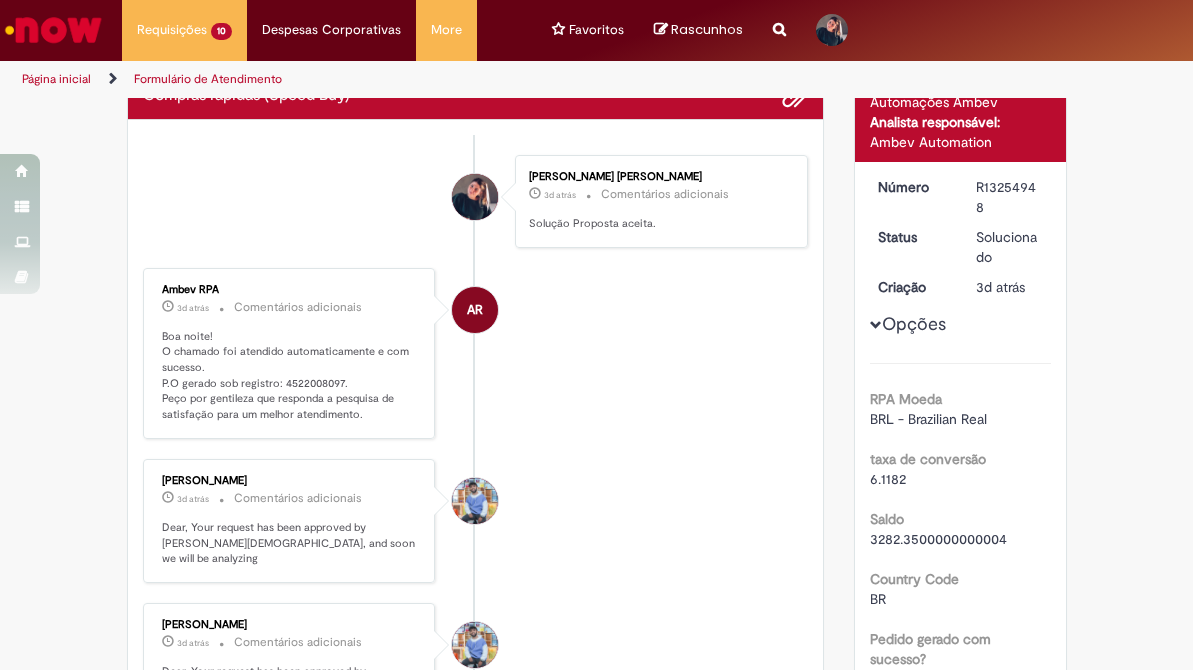 scroll, scrollTop: 0, scrollLeft: 0, axis: both 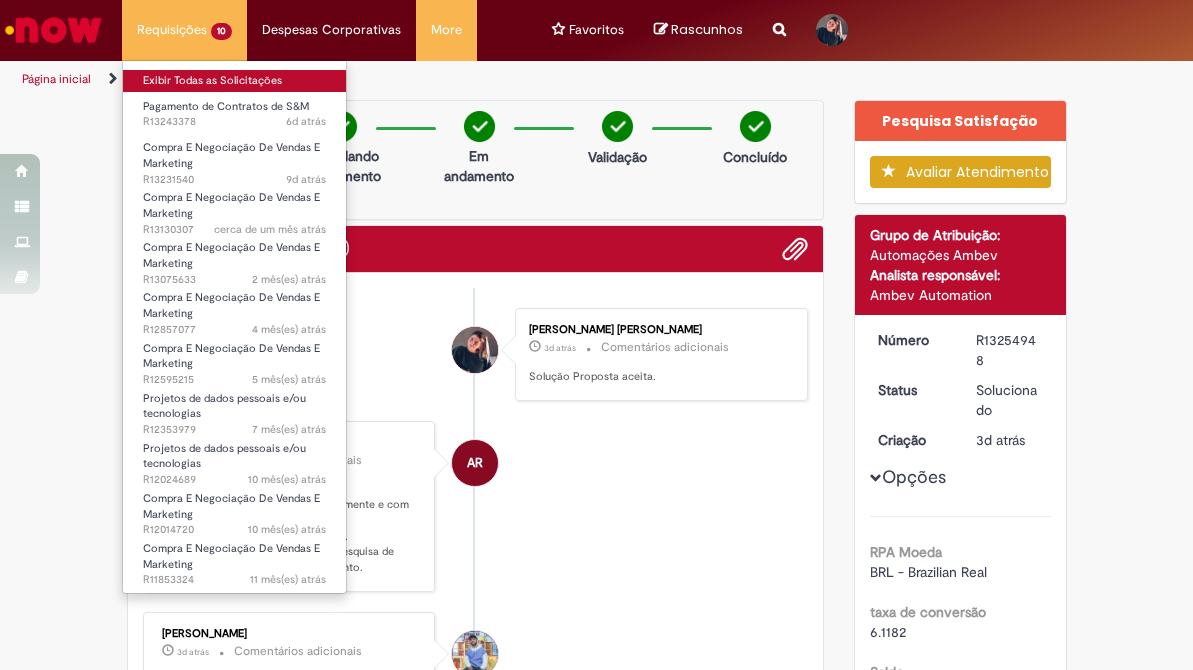 click on "Exibir Todas as Solicitações" at bounding box center (234, 81) 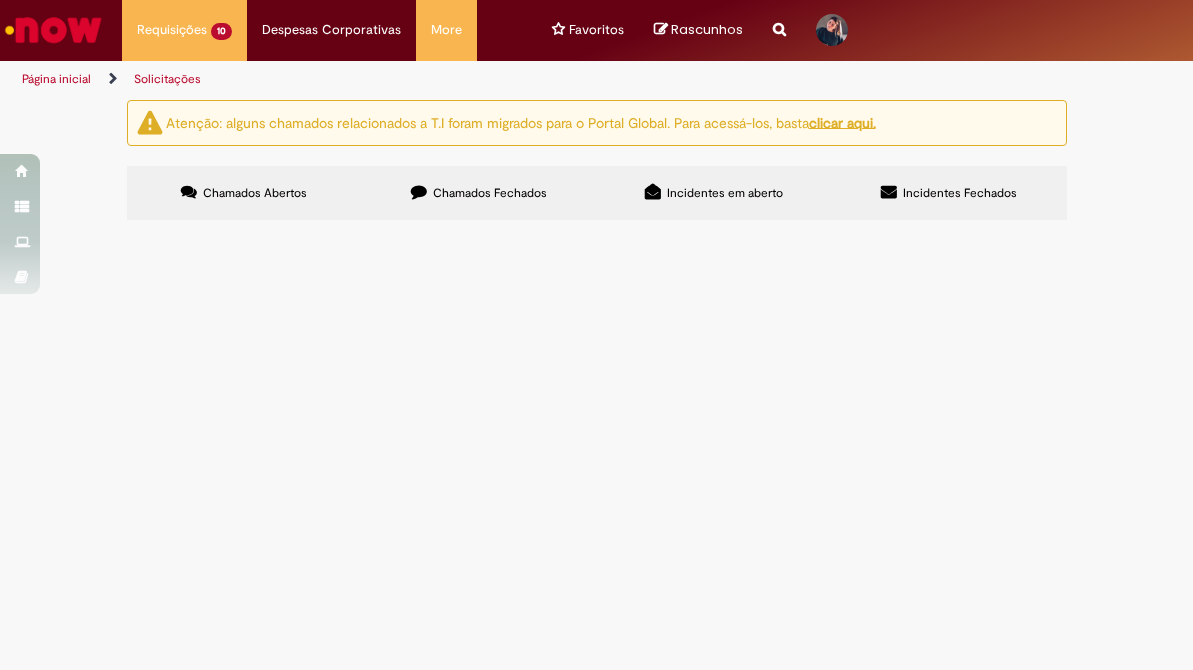 click on "Chamados Fechados" at bounding box center (490, 193) 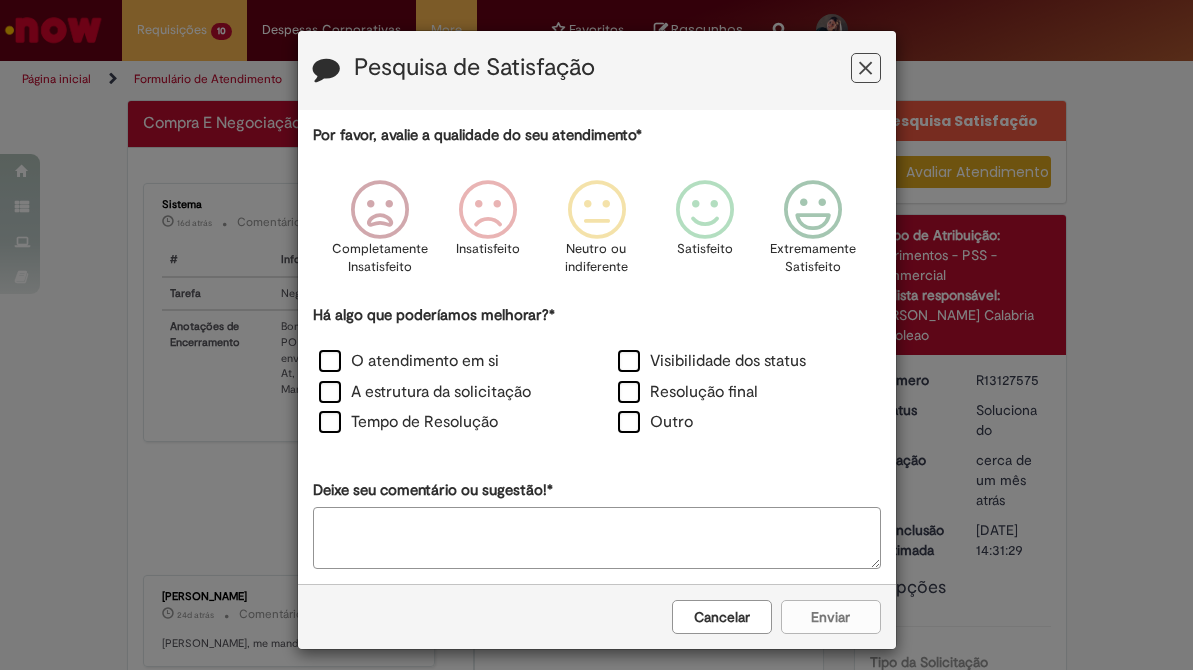 click at bounding box center (866, 68) 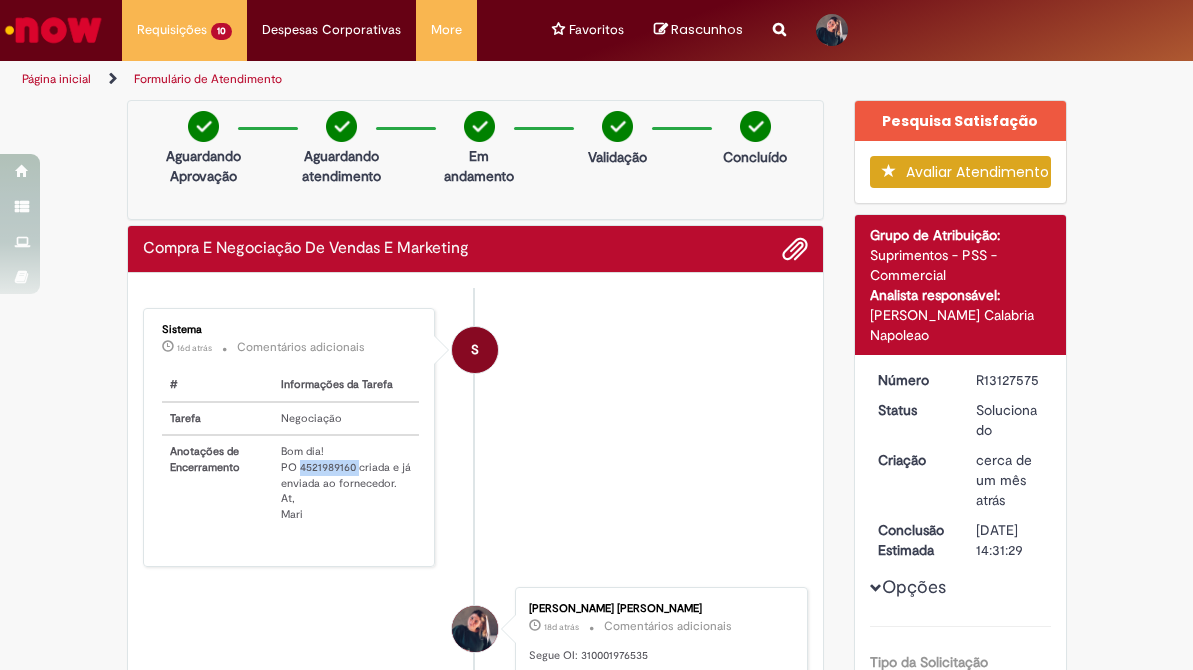 drag, startPoint x: 302, startPoint y: 468, endPoint x: 357, endPoint y: 468, distance: 55 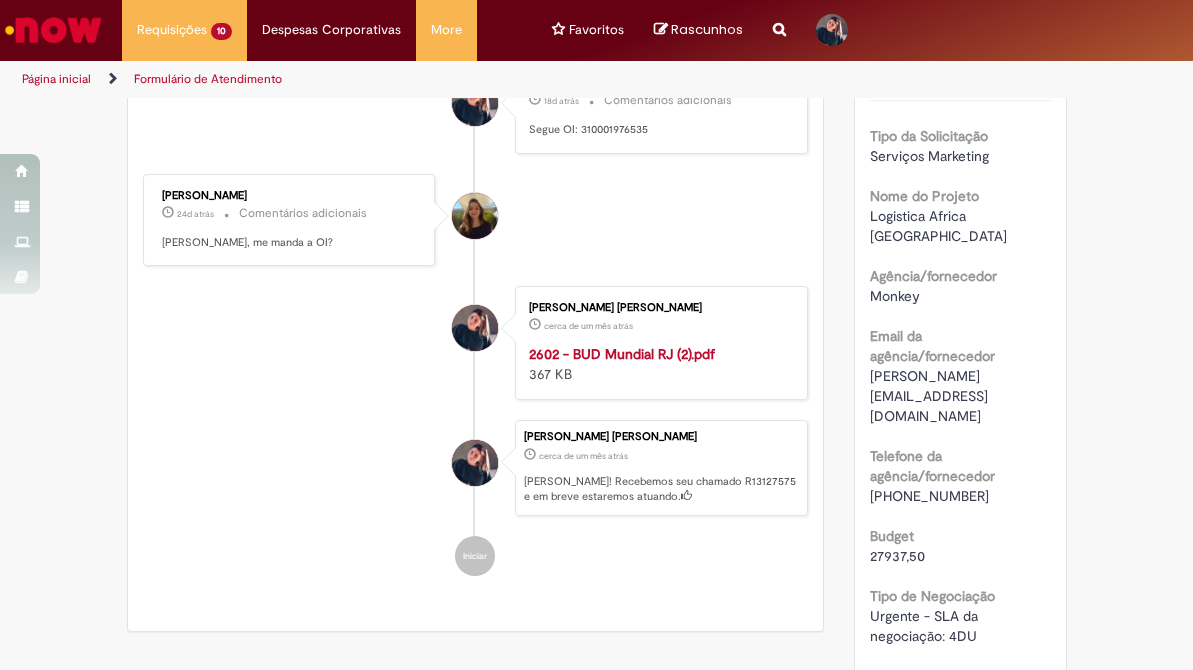 scroll, scrollTop: 529, scrollLeft: 0, axis: vertical 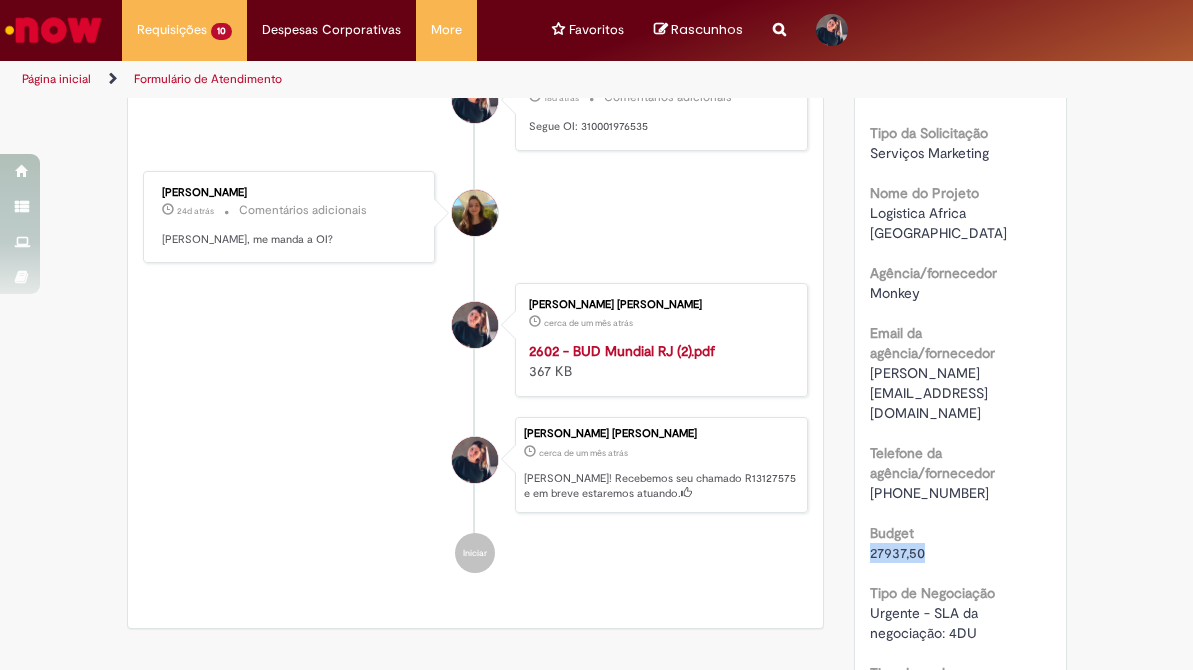 drag, startPoint x: 868, startPoint y: 490, endPoint x: 928, endPoint y: 492, distance: 60.033325 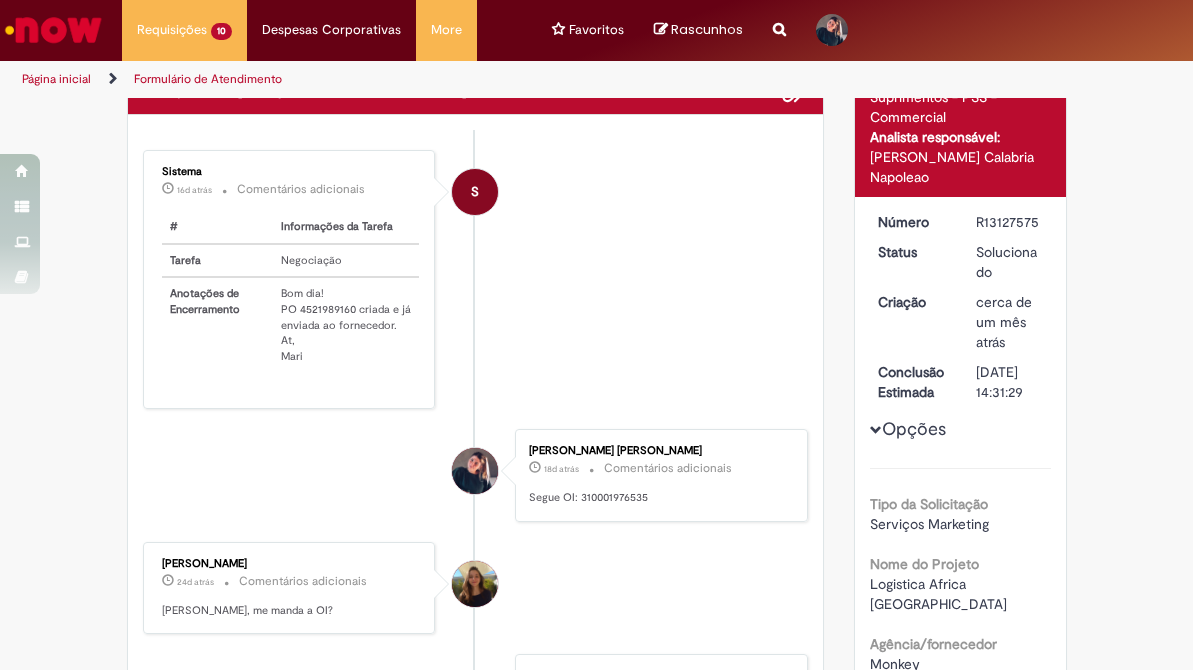 scroll, scrollTop: 155, scrollLeft: 0, axis: vertical 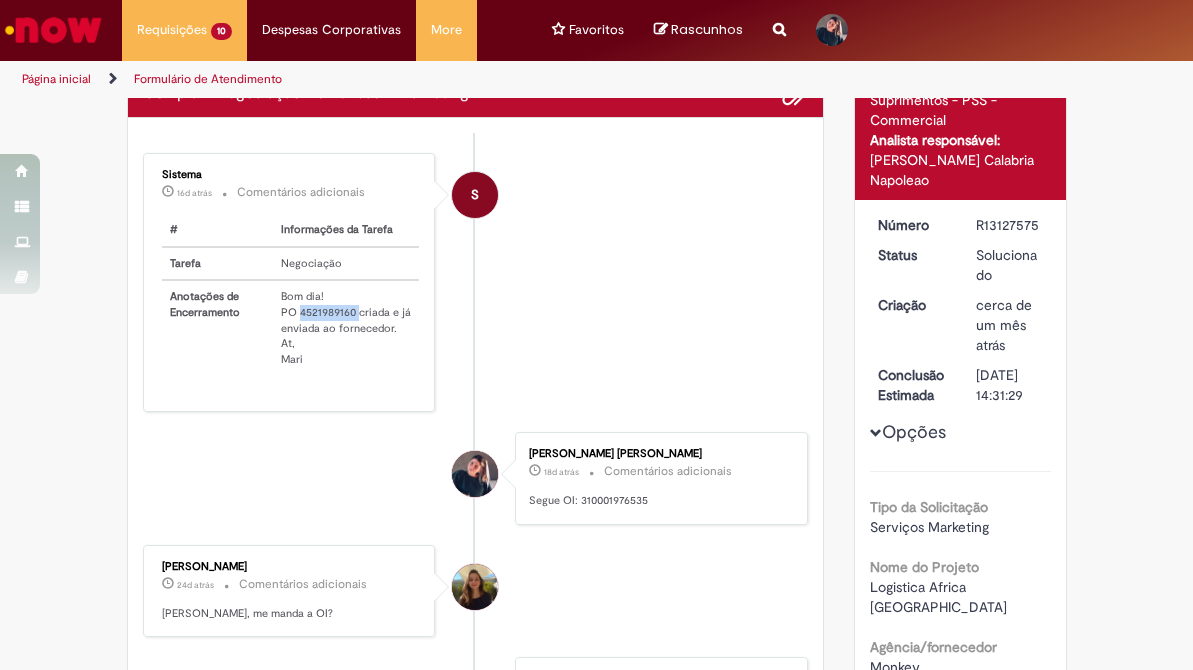 drag, startPoint x: 301, startPoint y: 311, endPoint x: 357, endPoint y: 314, distance: 56.0803 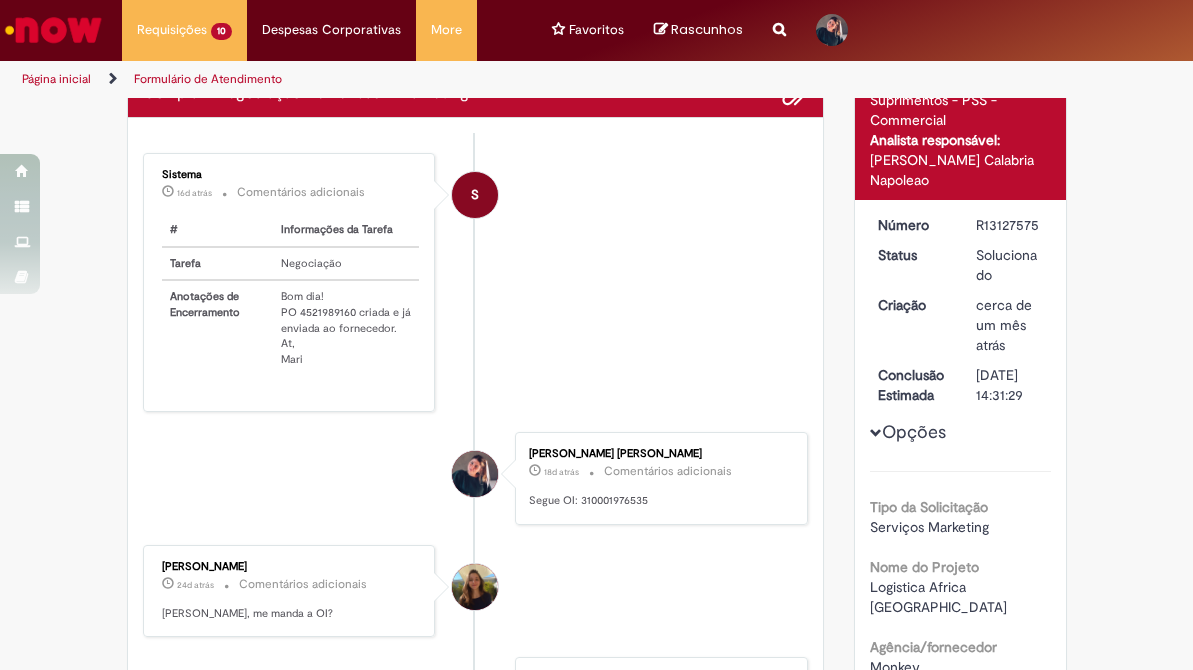 scroll, scrollTop: 0, scrollLeft: 0, axis: both 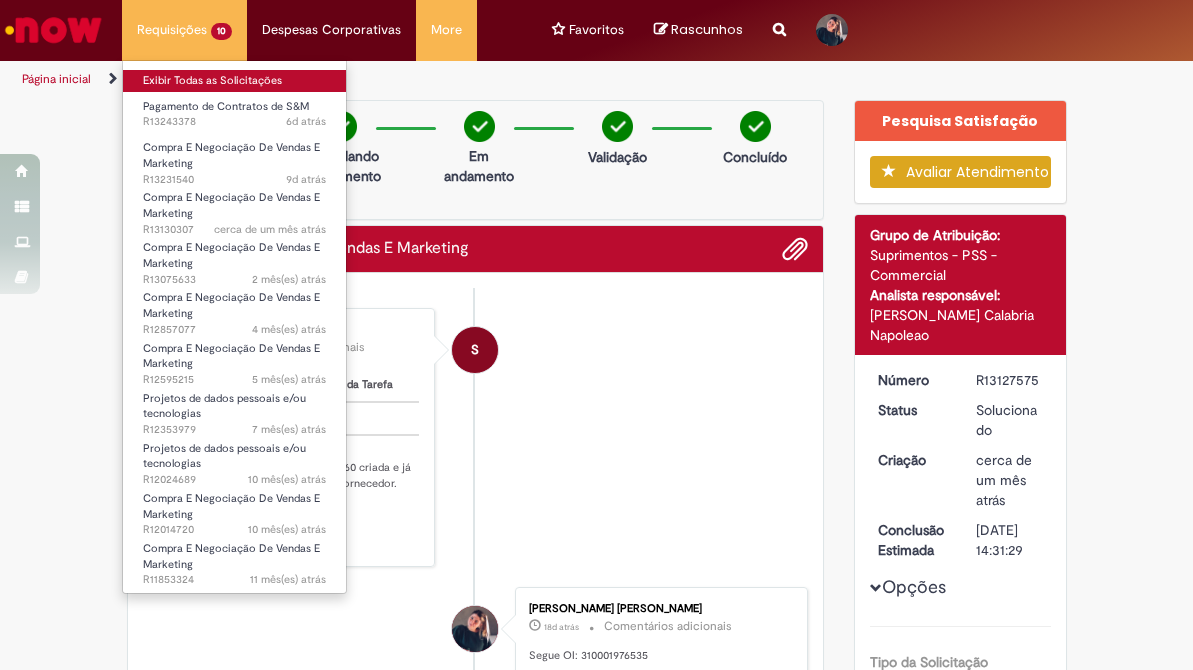 click on "Exibir Todas as Solicitações" at bounding box center (234, 81) 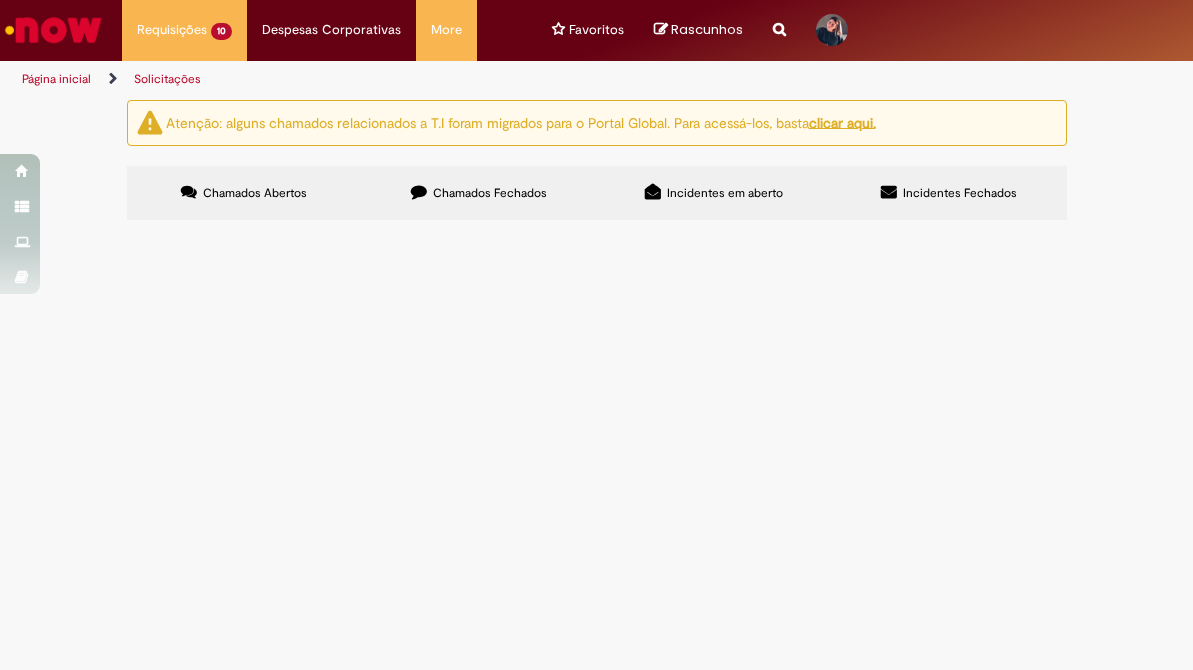 click on "Chamados Fechados" at bounding box center (490, 193) 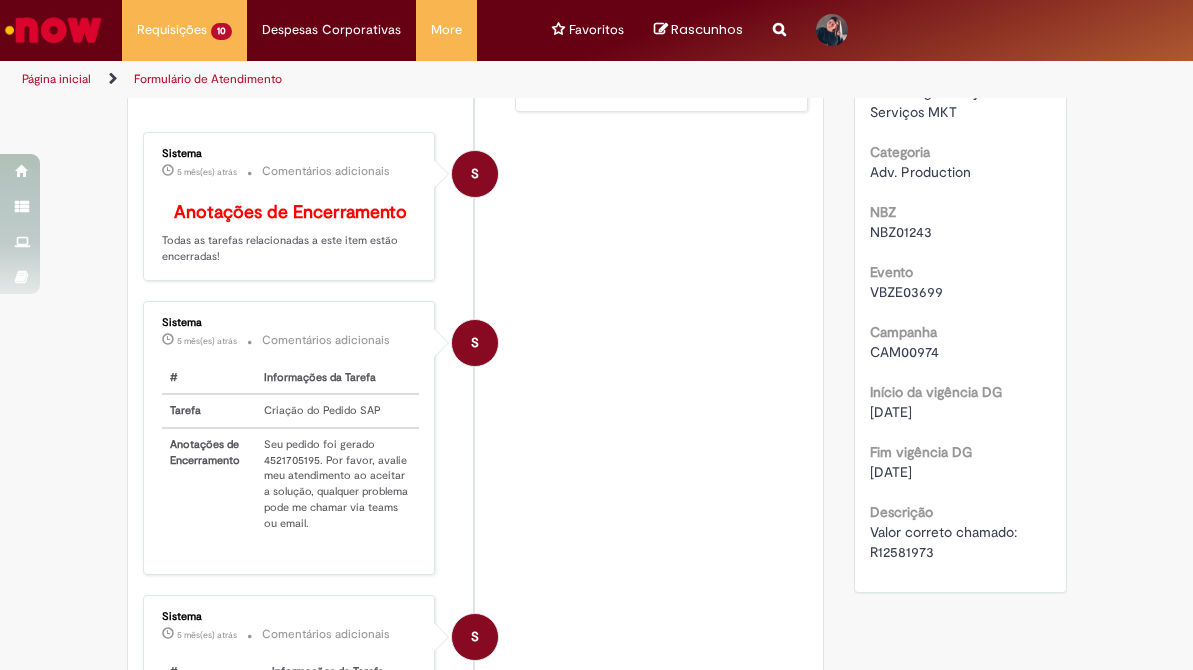 scroll, scrollTop: 1070, scrollLeft: 0, axis: vertical 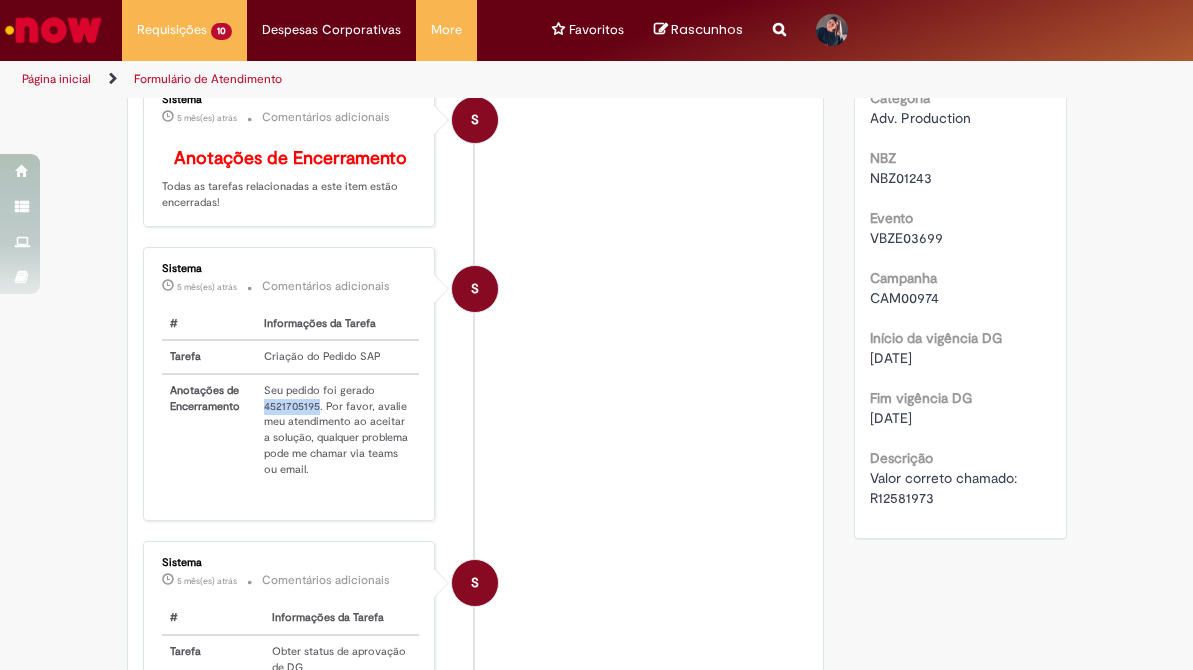 drag, startPoint x: 262, startPoint y: 438, endPoint x: 319, endPoint y: 437, distance: 57.00877 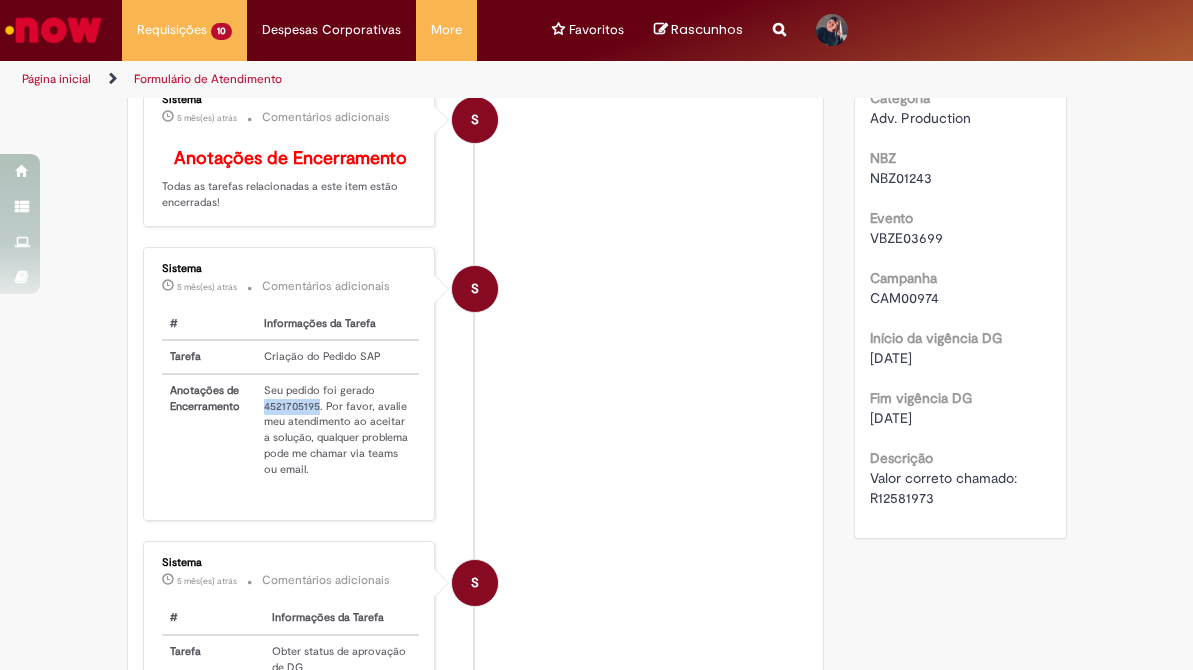 click on "S
Sistema
5 mês(es) atrás 5 meses atrás     Comentários adicionais
# Informações da Tarefa Tarefa Criação do Pedido SAP Anotações de Encerramento Seu pedido foi gerado  4521705195. Por favor, avalie meu atendimento ao aceitar a solução, qualquer problema pode me chamar via teams ou email." at bounding box center [476, 384] 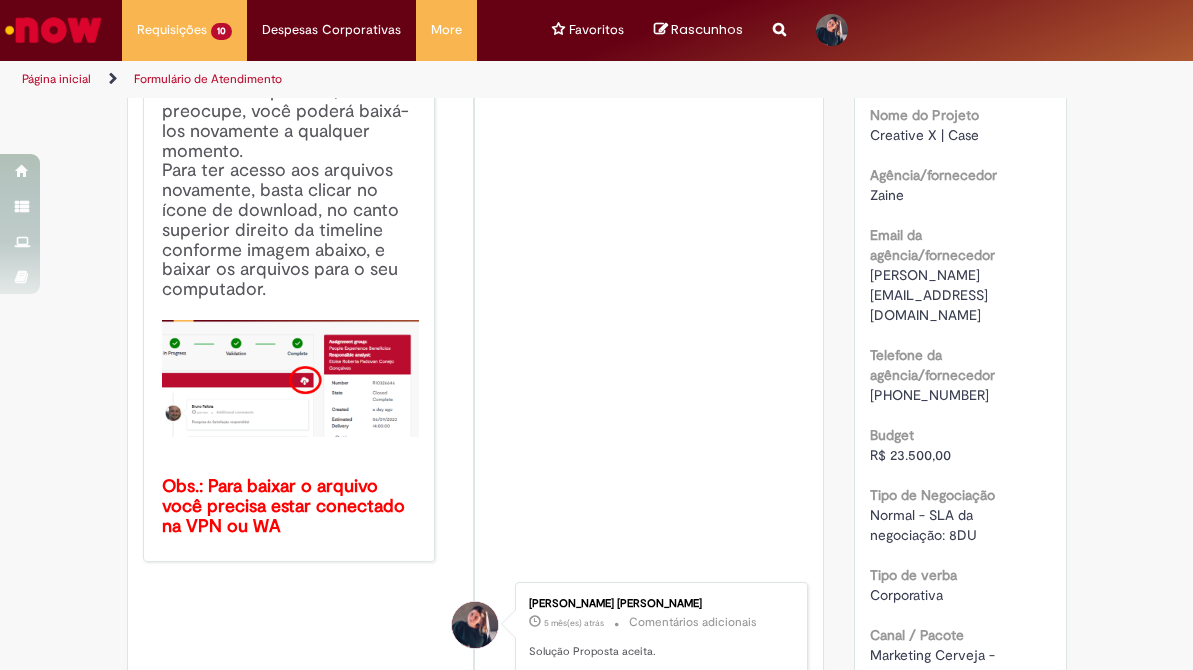 scroll, scrollTop: 110, scrollLeft: 0, axis: vertical 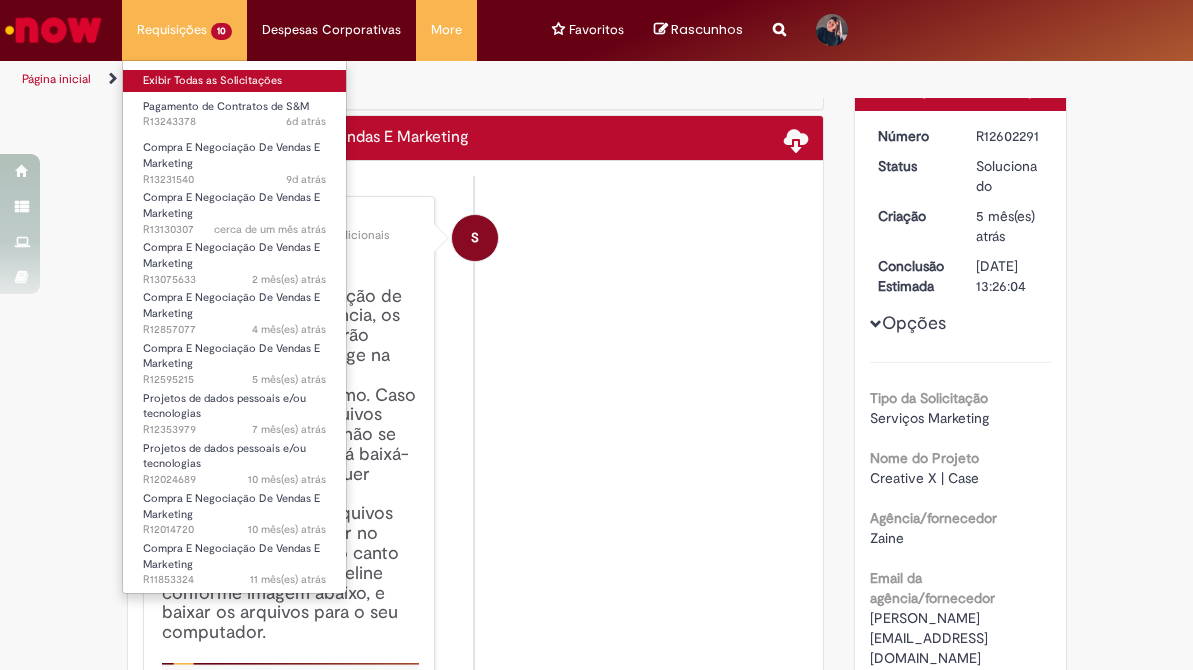 click on "Exibir Todas as Solicitações" at bounding box center (234, 81) 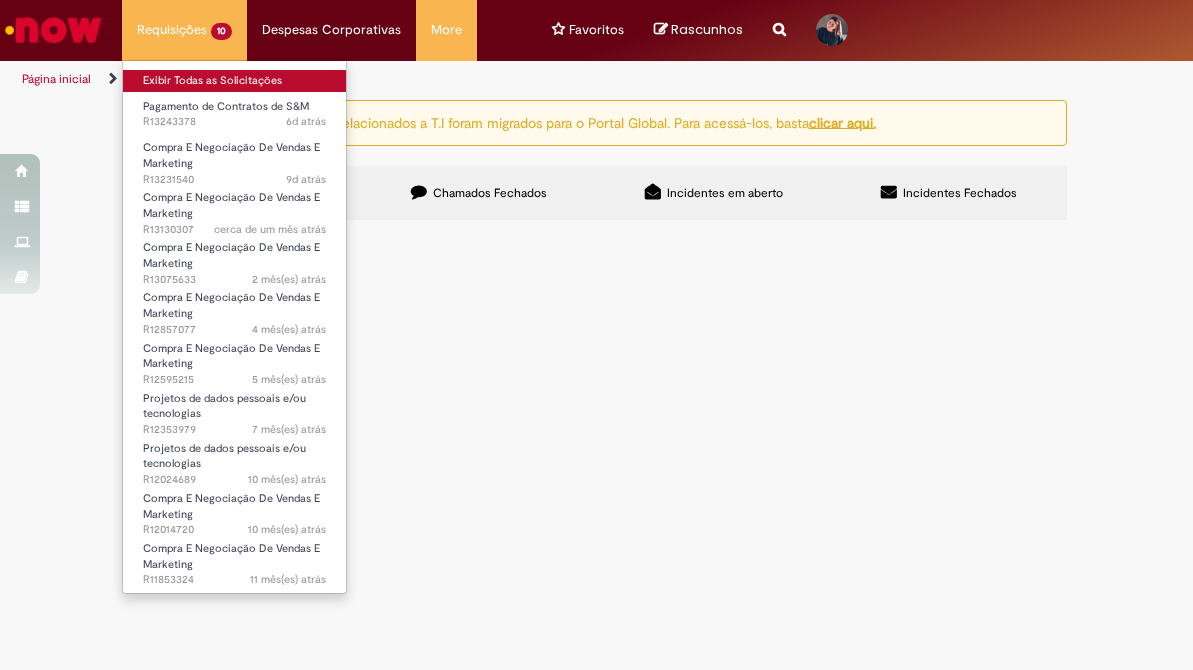scroll, scrollTop: 0, scrollLeft: 0, axis: both 